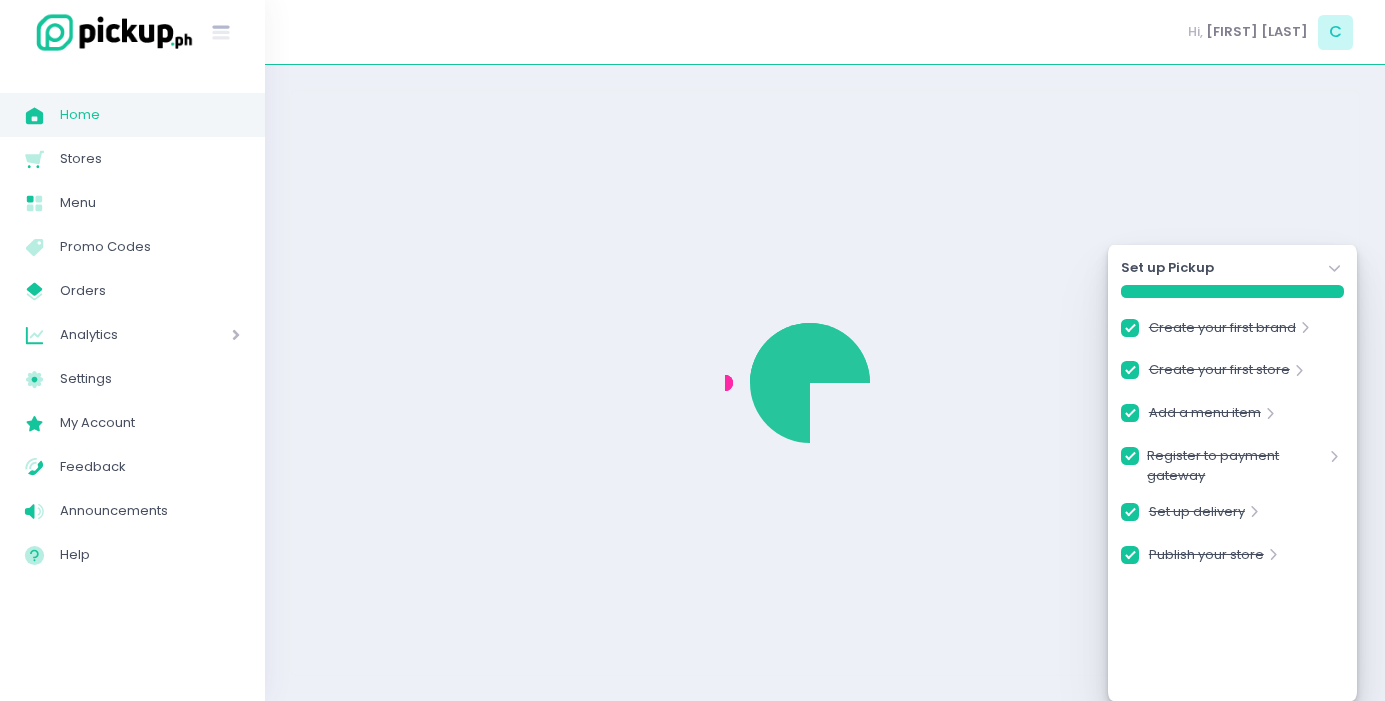 scroll, scrollTop: 0, scrollLeft: 0, axis: both 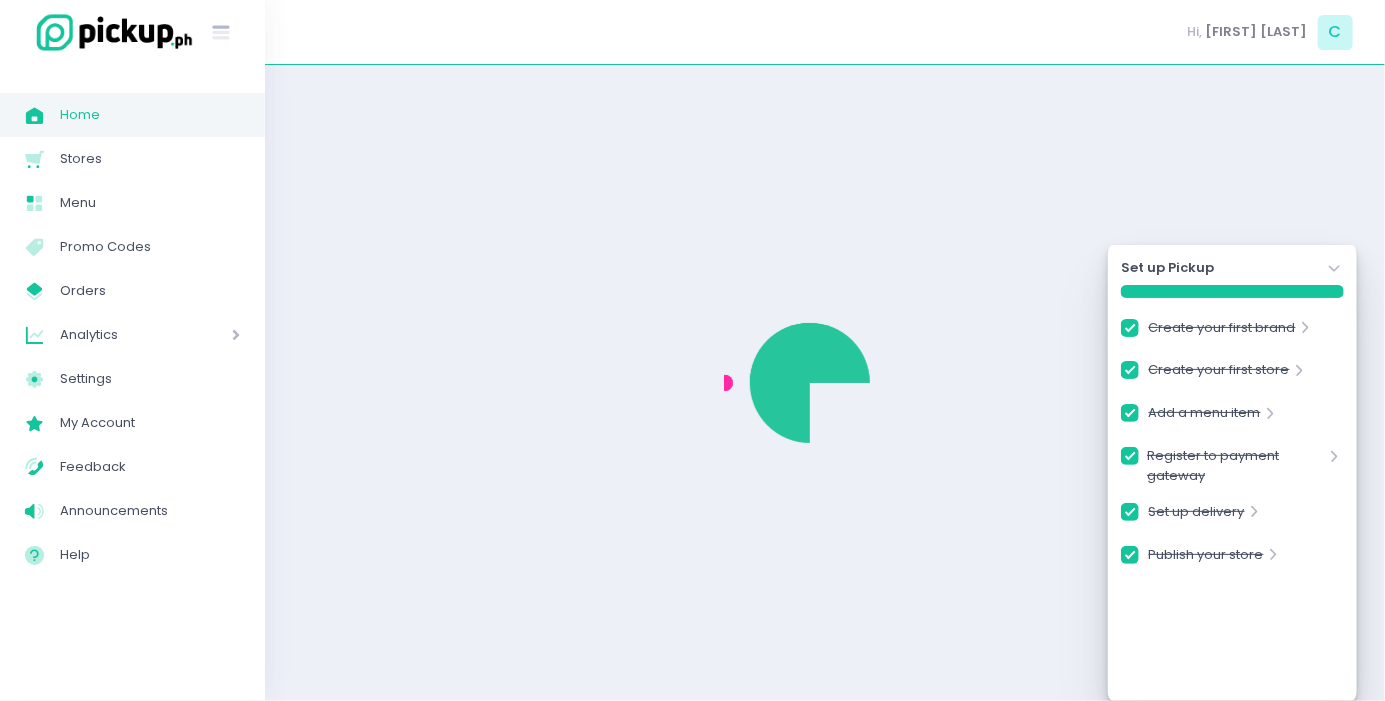 checkbox on "true" 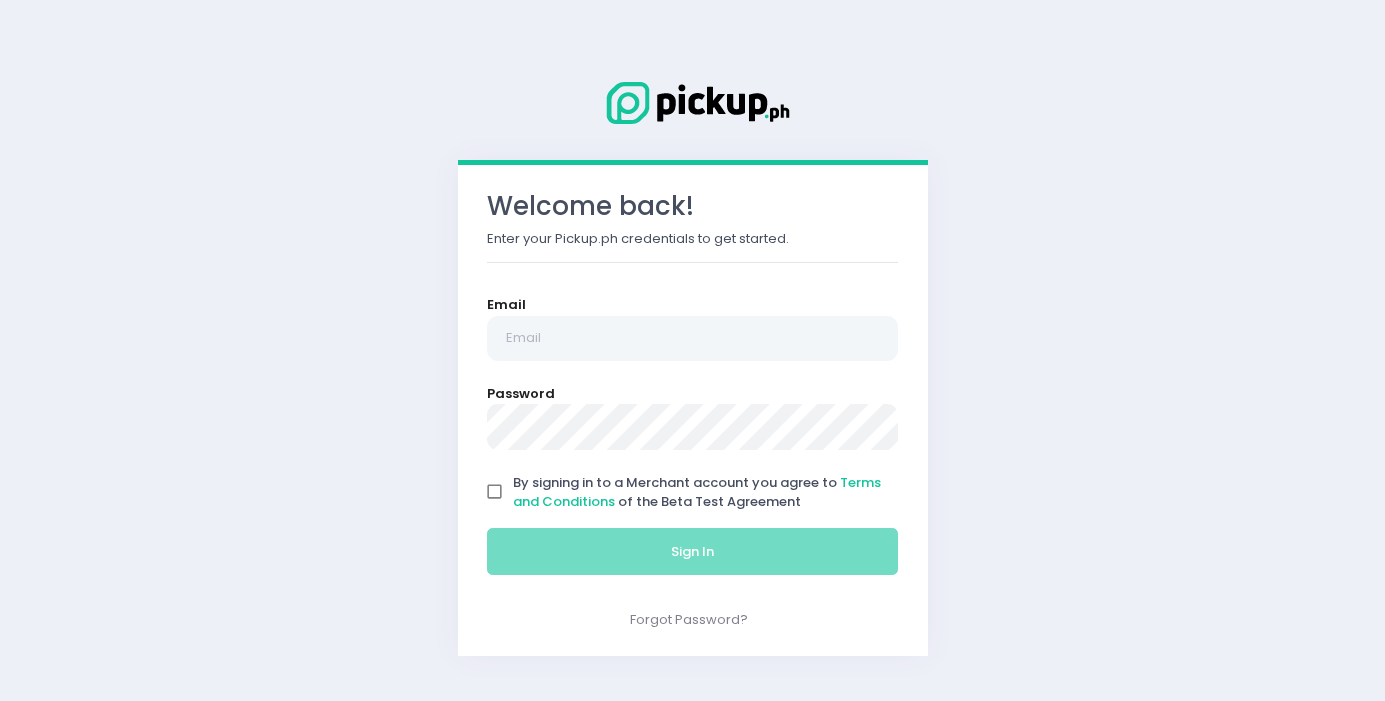 scroll, scrollTop: 0, scrollLeft: 0, axis: both 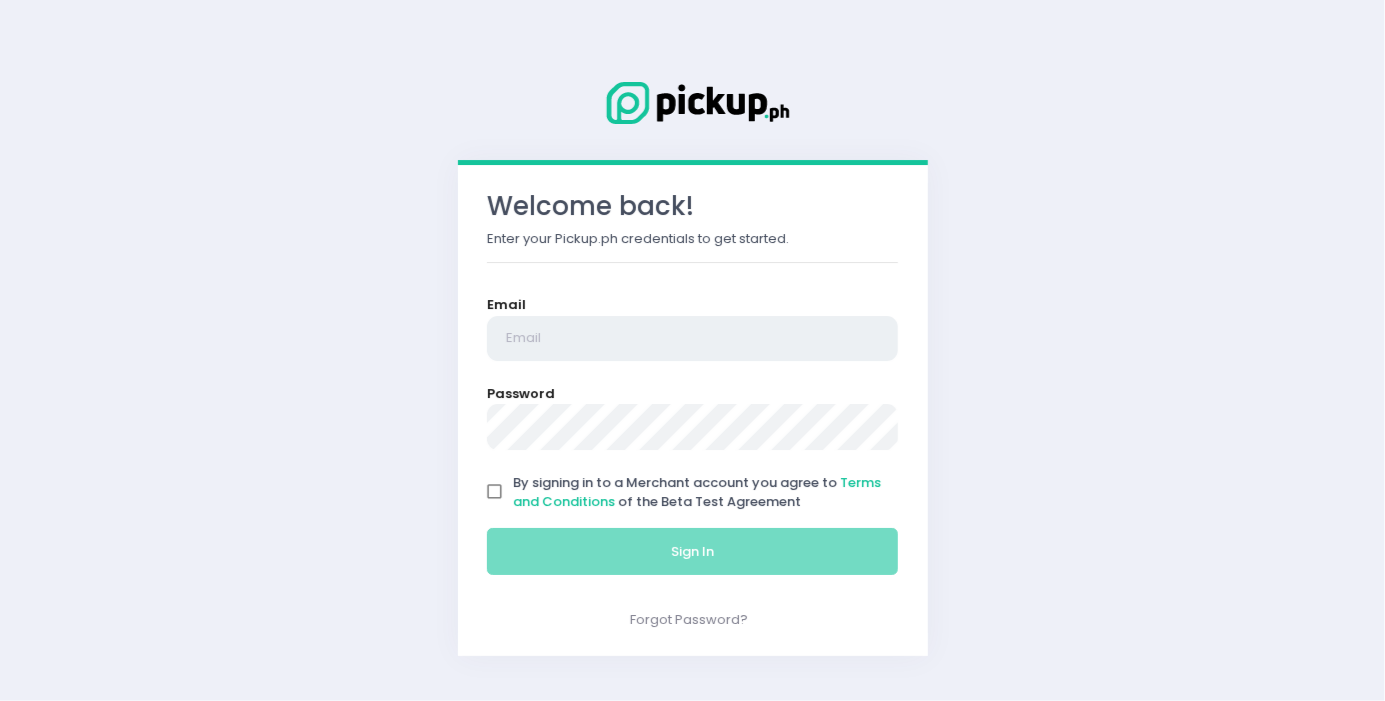 click at bounding box center [693, 339] 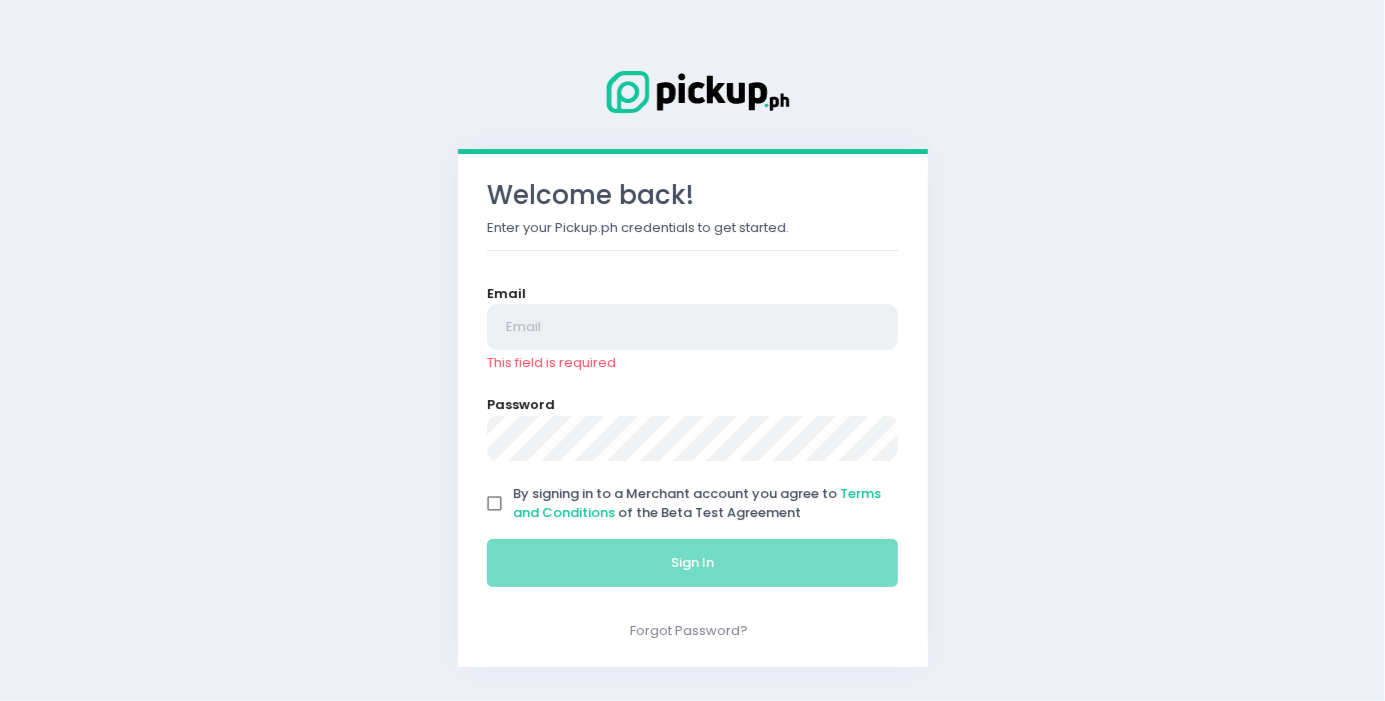 type on "[EMAIL]" 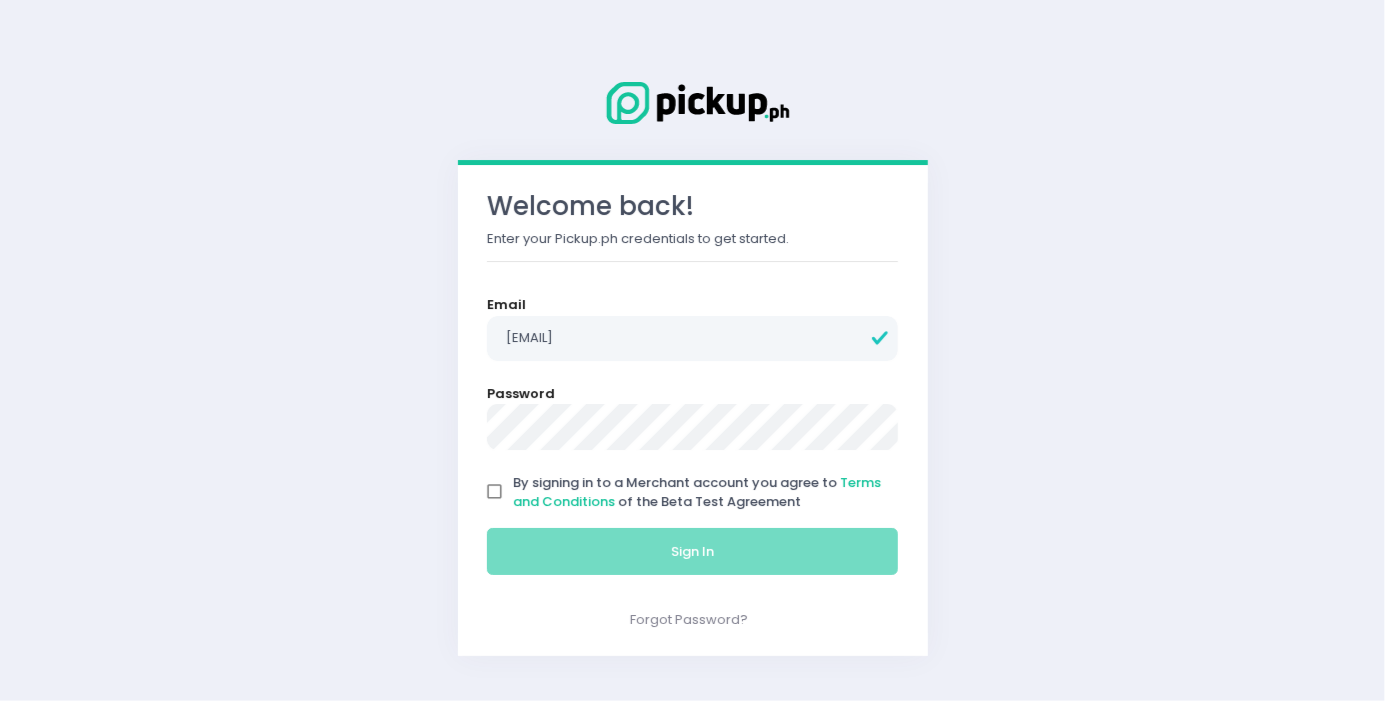 click on "By signing in to a Merchant account you agree to   Terms and Conditions   of the Beta Test Agreement" at bounding box center (495, 492) 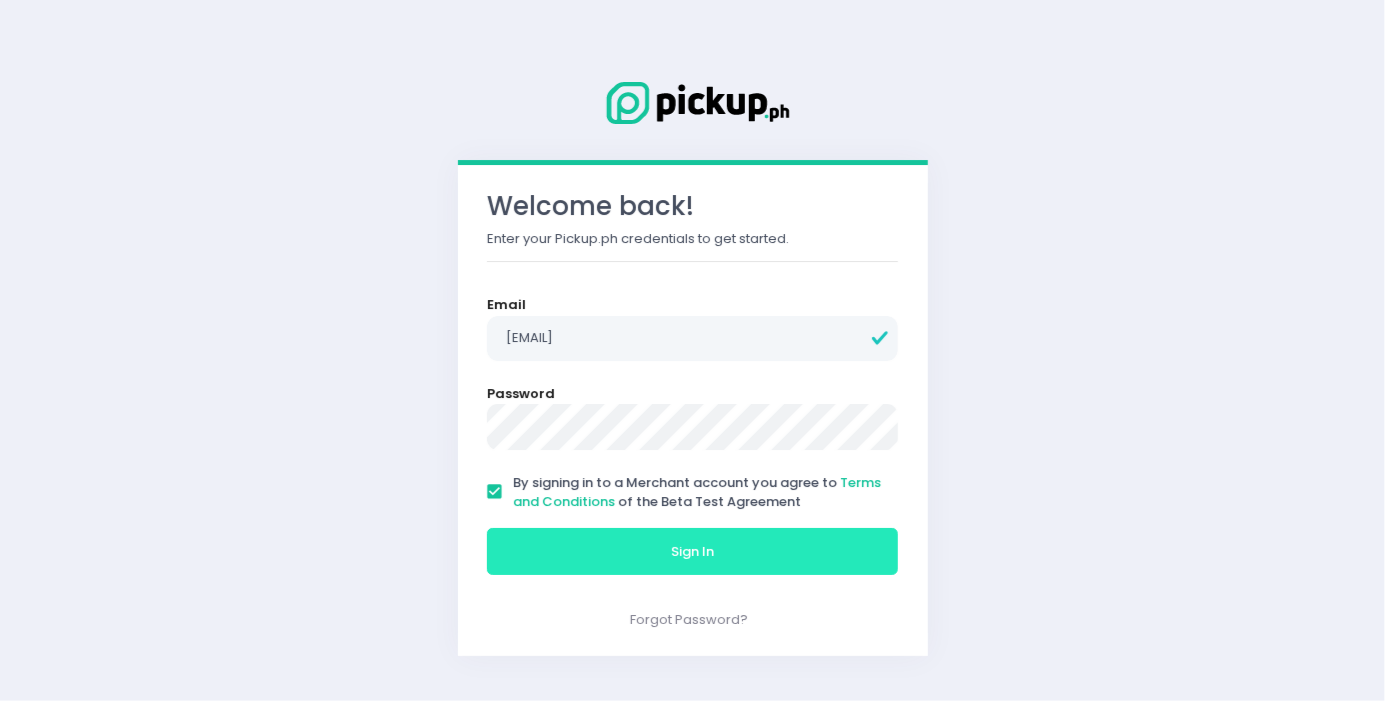 click on "Sign In" at bounding box center [693, 552] 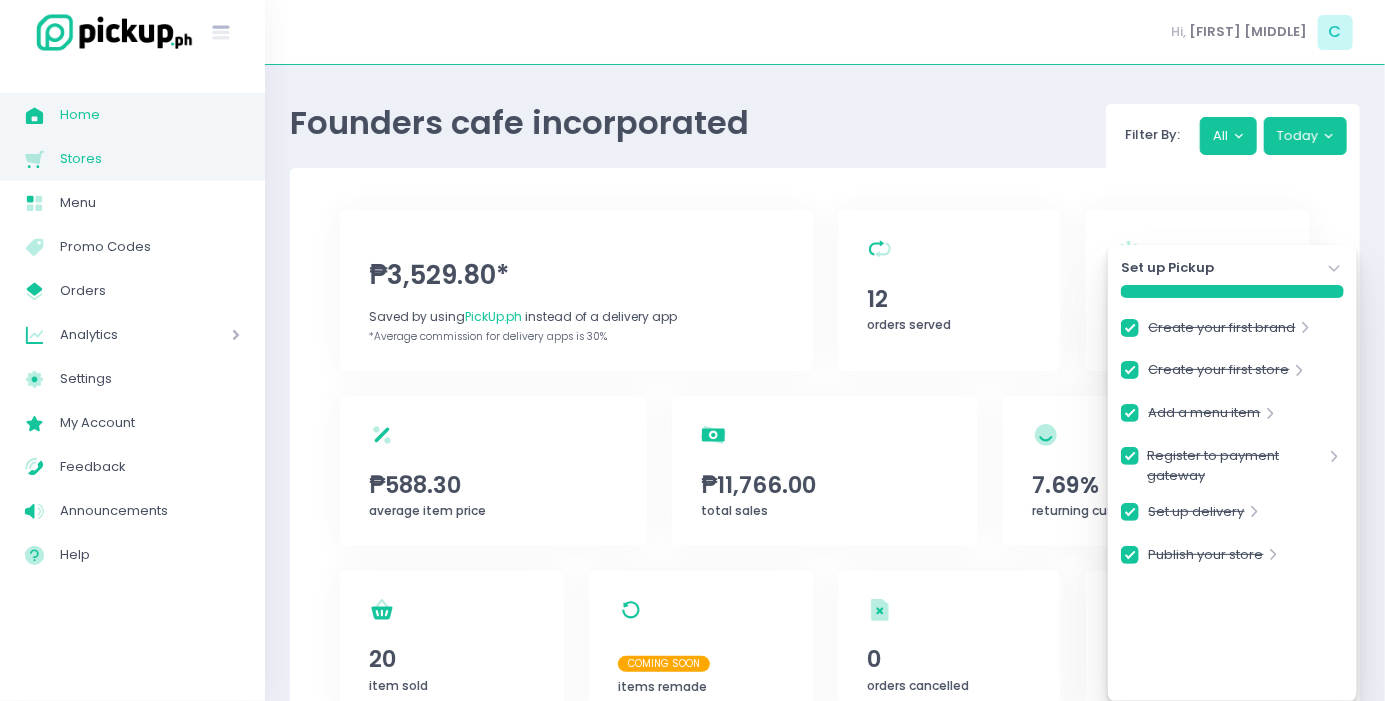 click on "Stores" at bounding box center (150, 159) 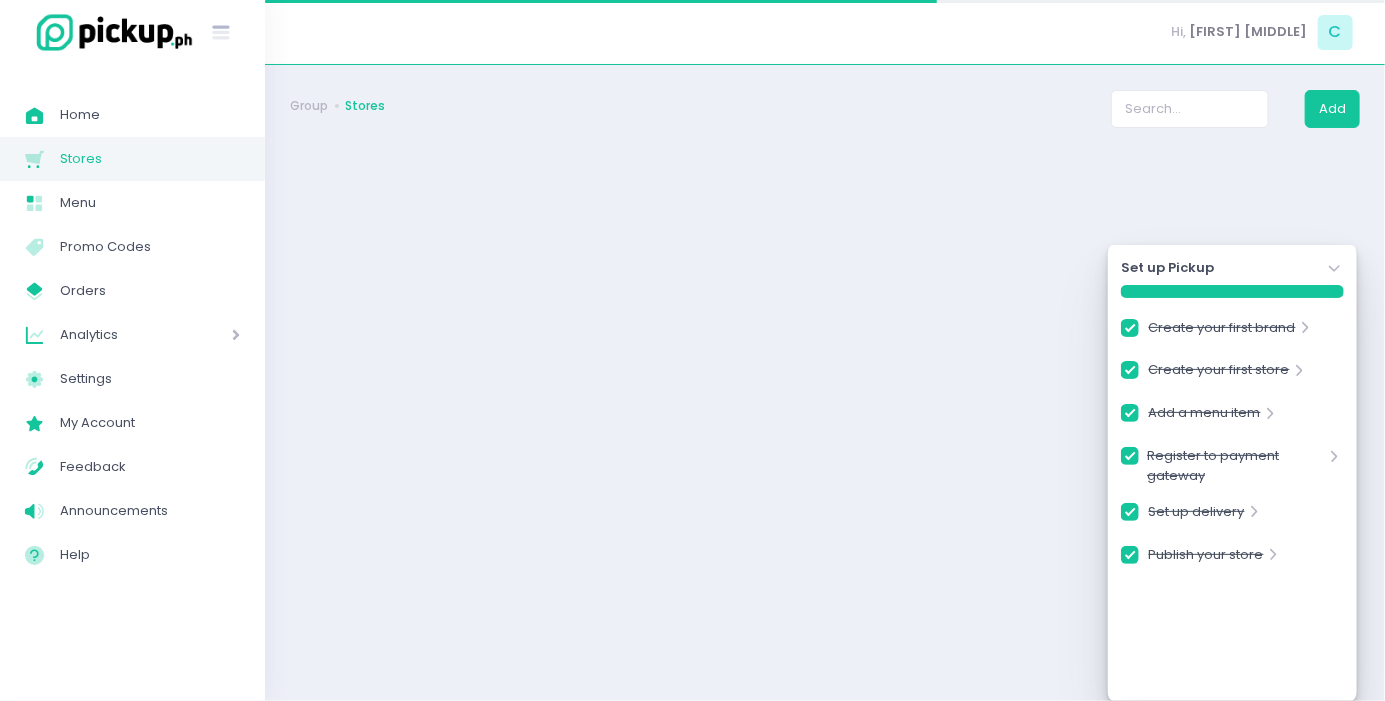 checkbox on "true" 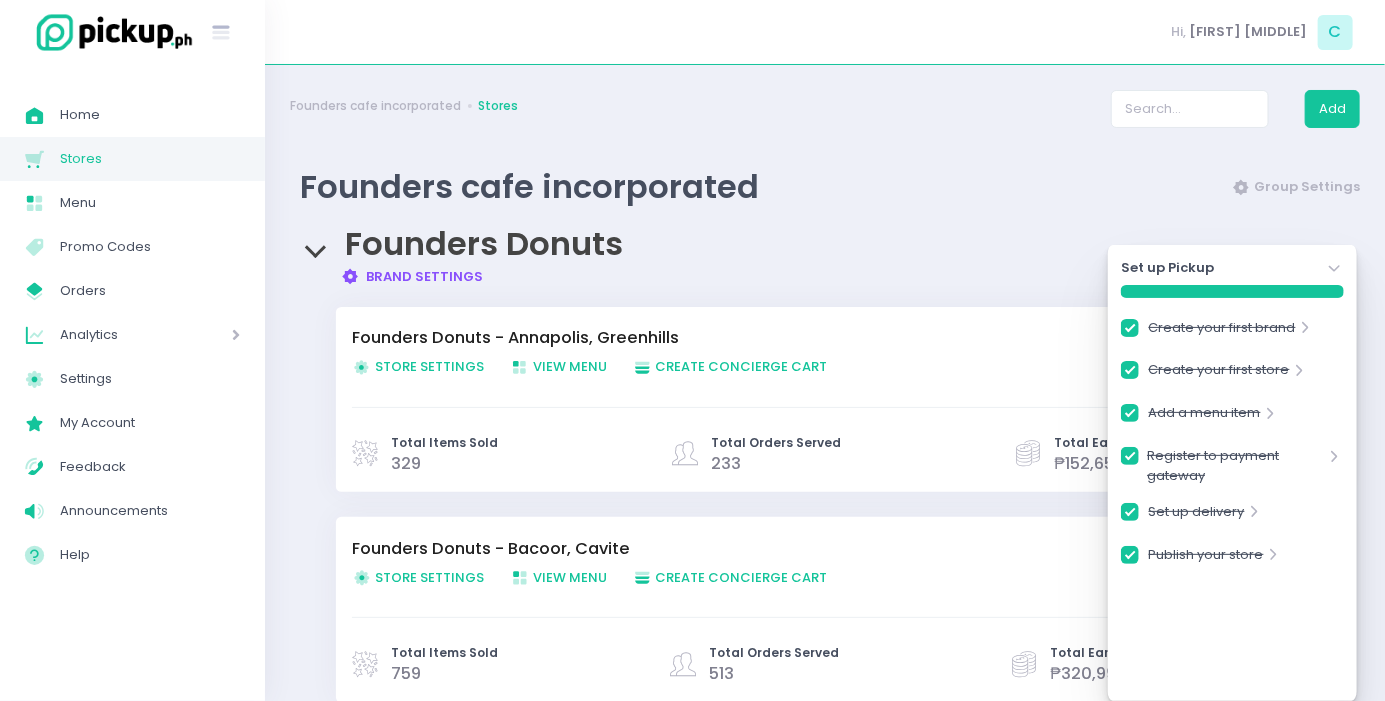 click on "Stockholm-icons / Navigation / Angle-down Created with Sketch." 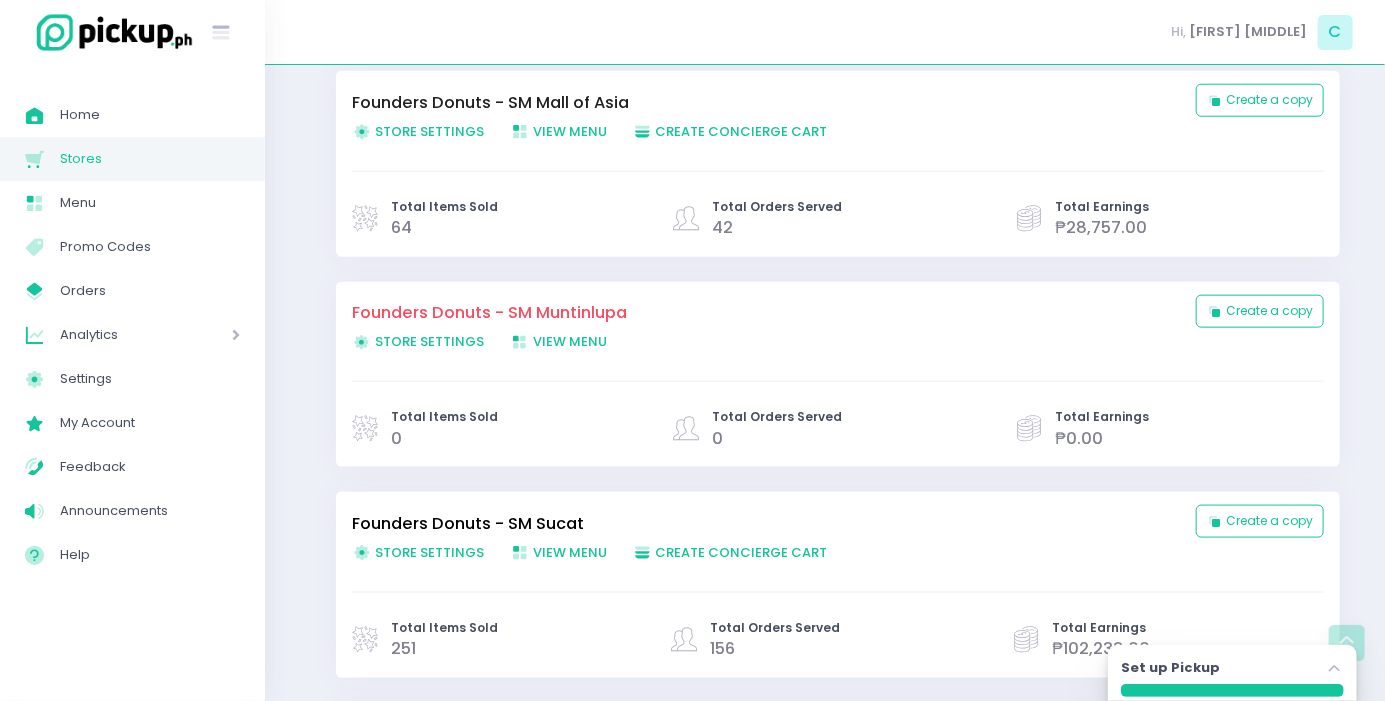 scroll, scrollTop: 879, scrollLeft: 0, axis: vertical 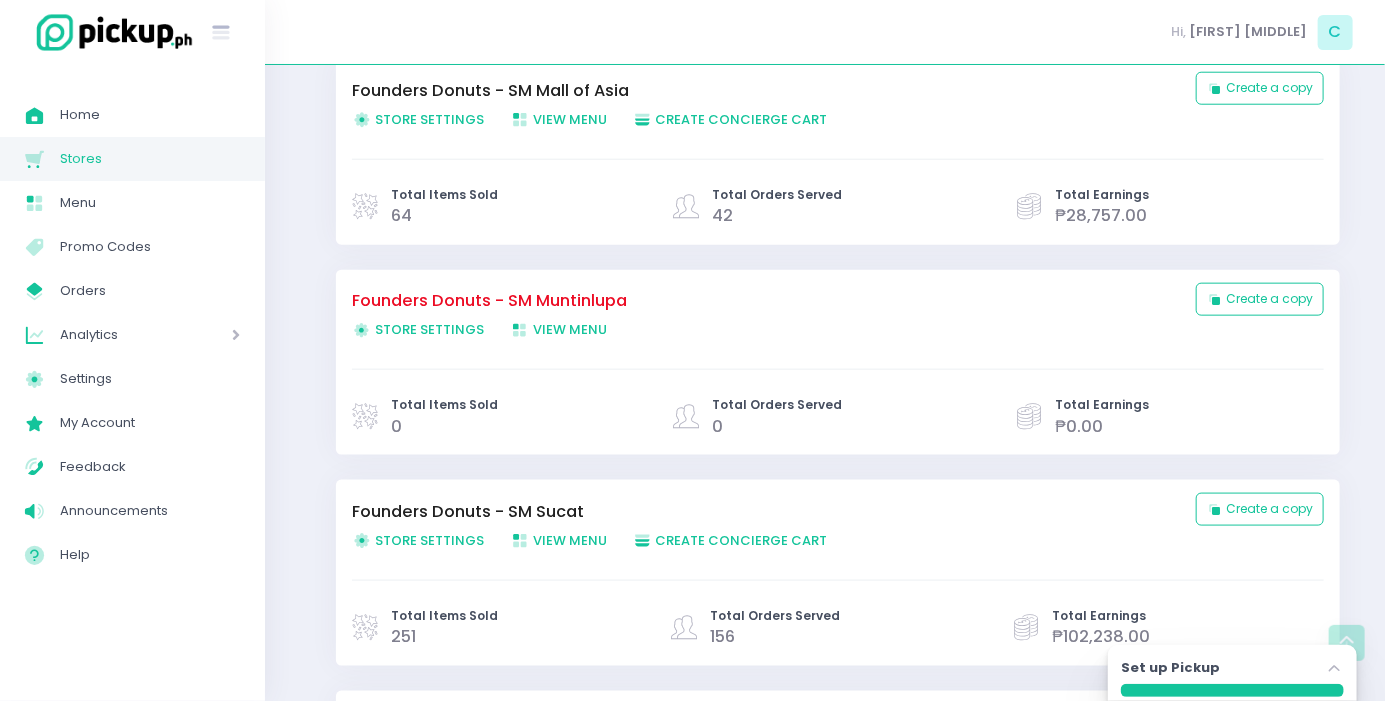click on "Founders Donuts - SM Muntinlupa Store Settings Created with Sketch. Store Settings View Menu Created with Sketch. View Menu" at bounding box center (769, 318) 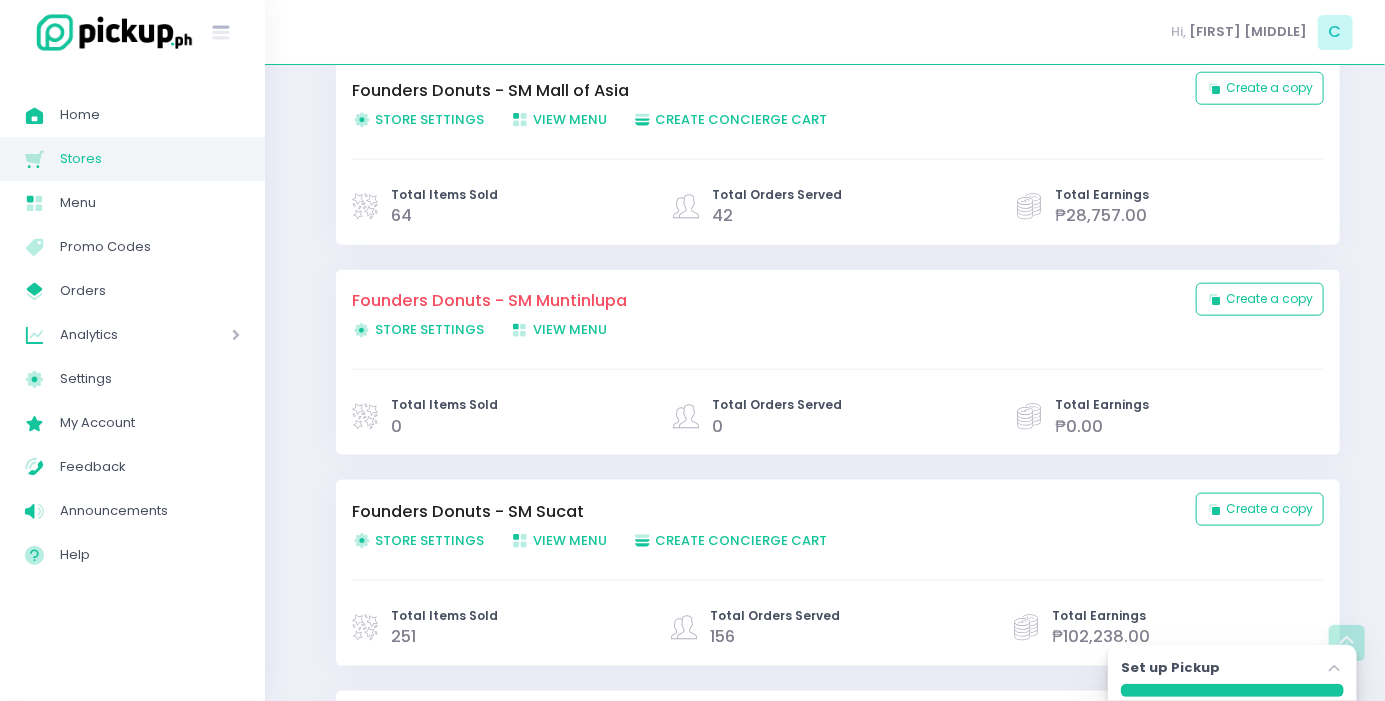 click on "Store Settings Created with Sketch. Store Settings" at bounding box center (418, 329) 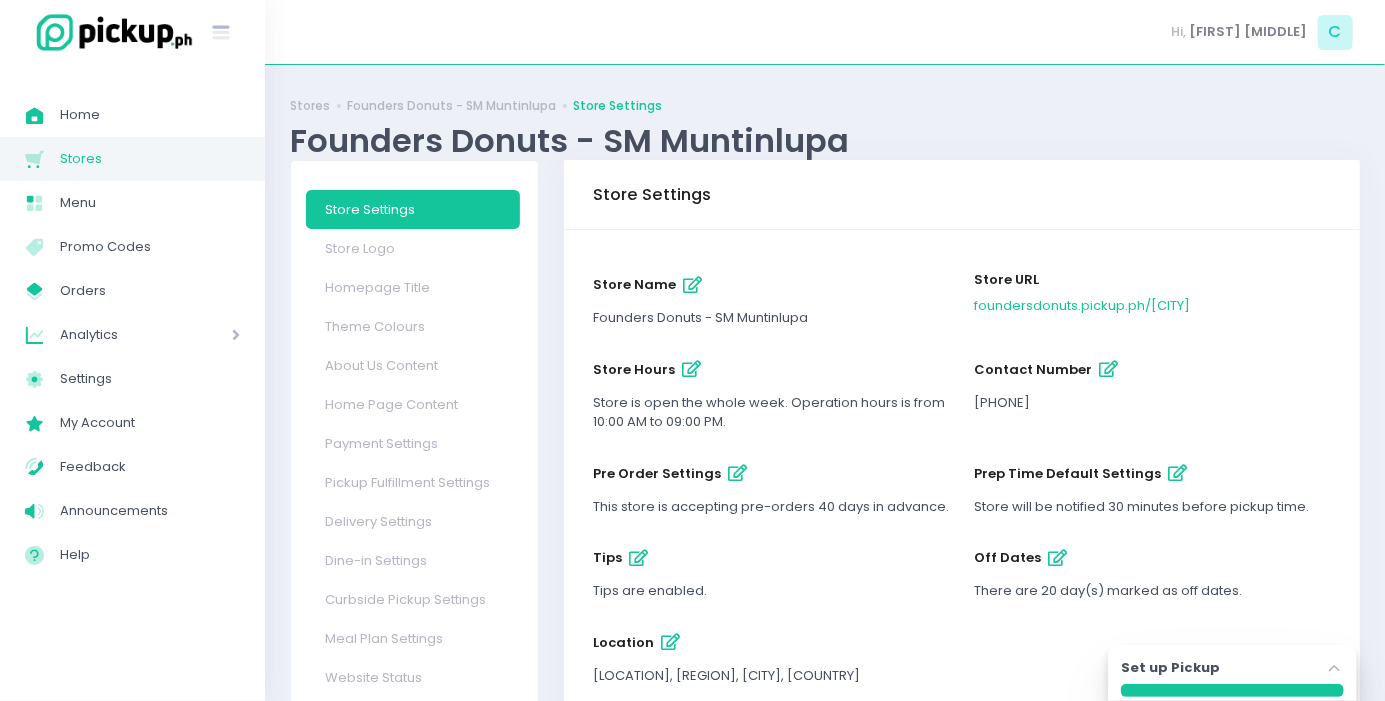 click on "Delivery Settings" at bounding box center (413, 521) 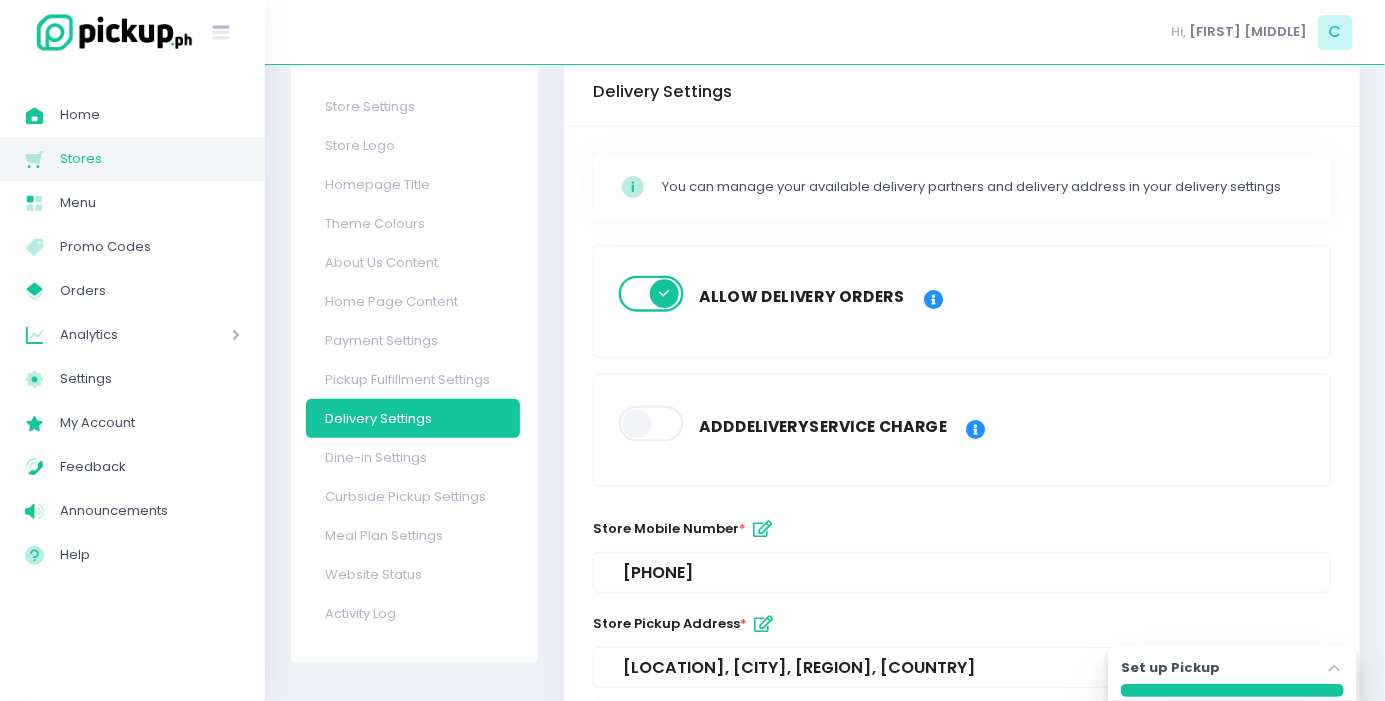 scroll, scrollTop: 108, scrollLeft: 0, axis: vertical 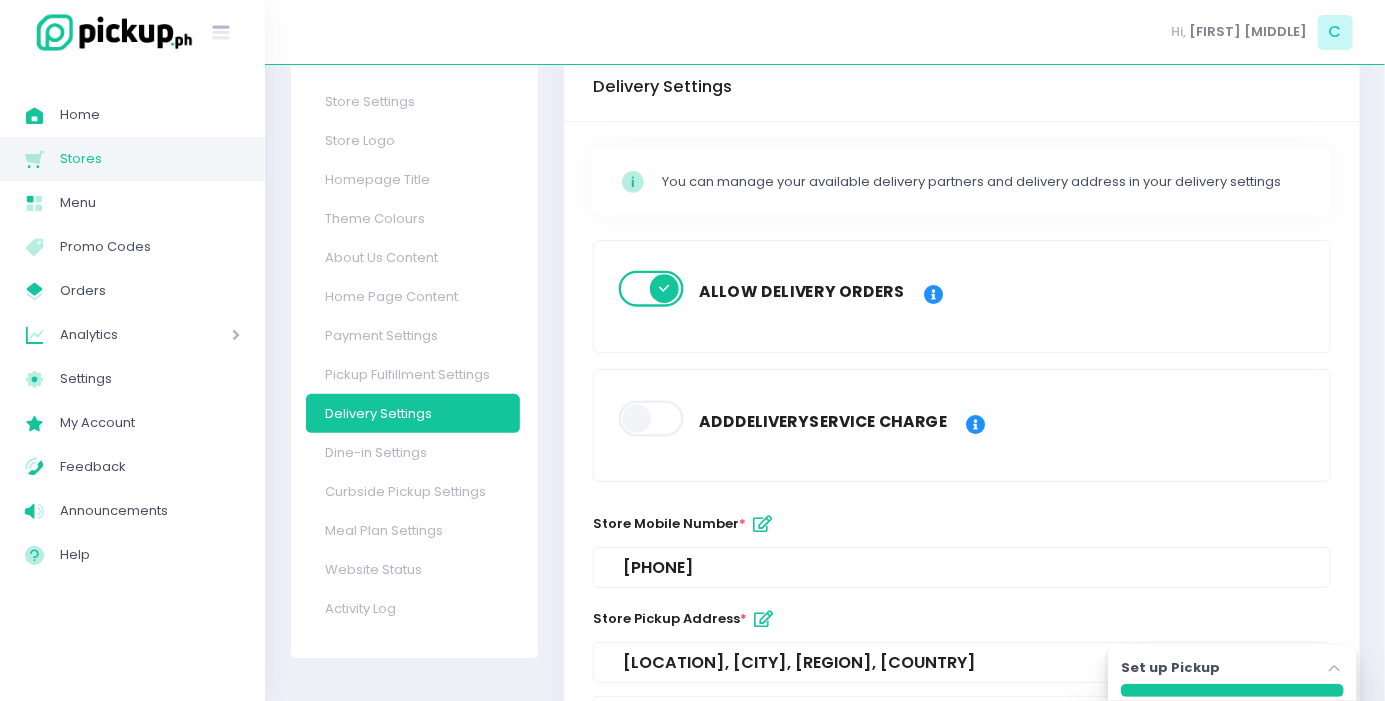 click on "Store Mobile Number  *" at bounding box center [962, 527] 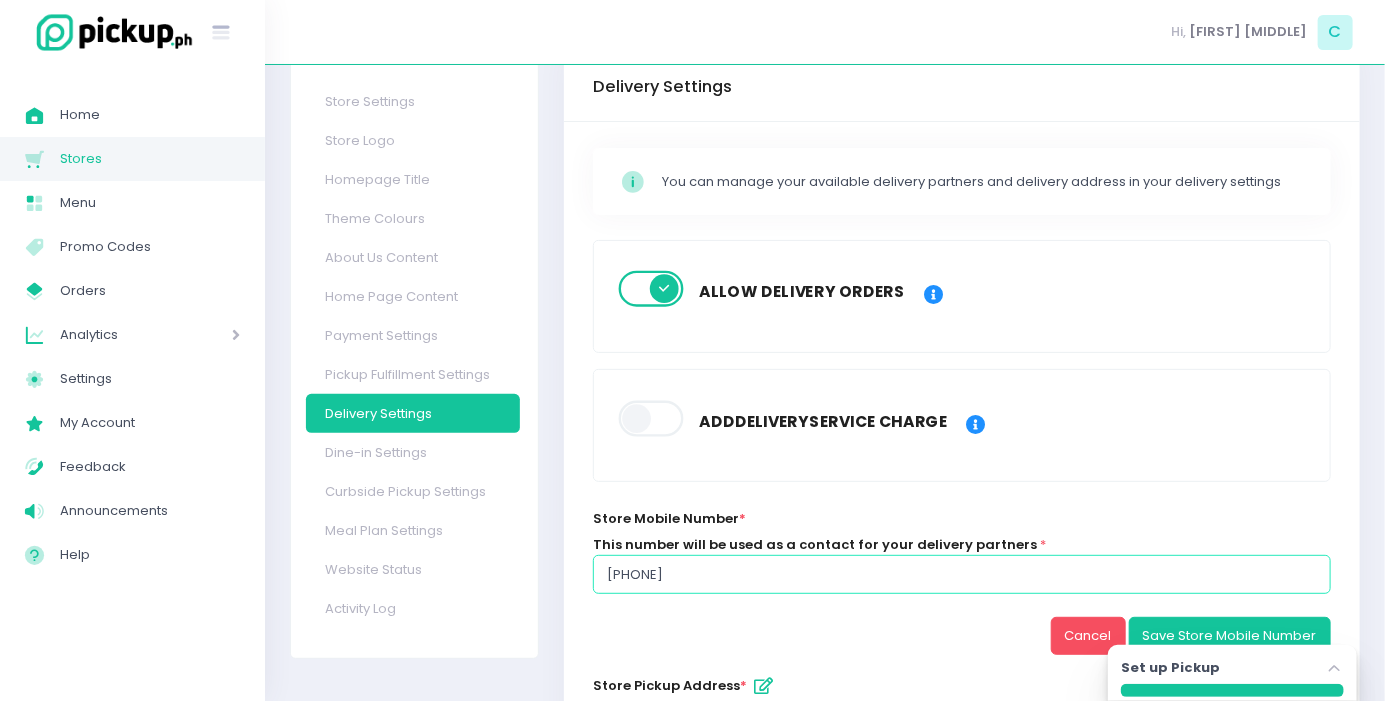 click on "[PHONE]" at bounding box center [962, 574] 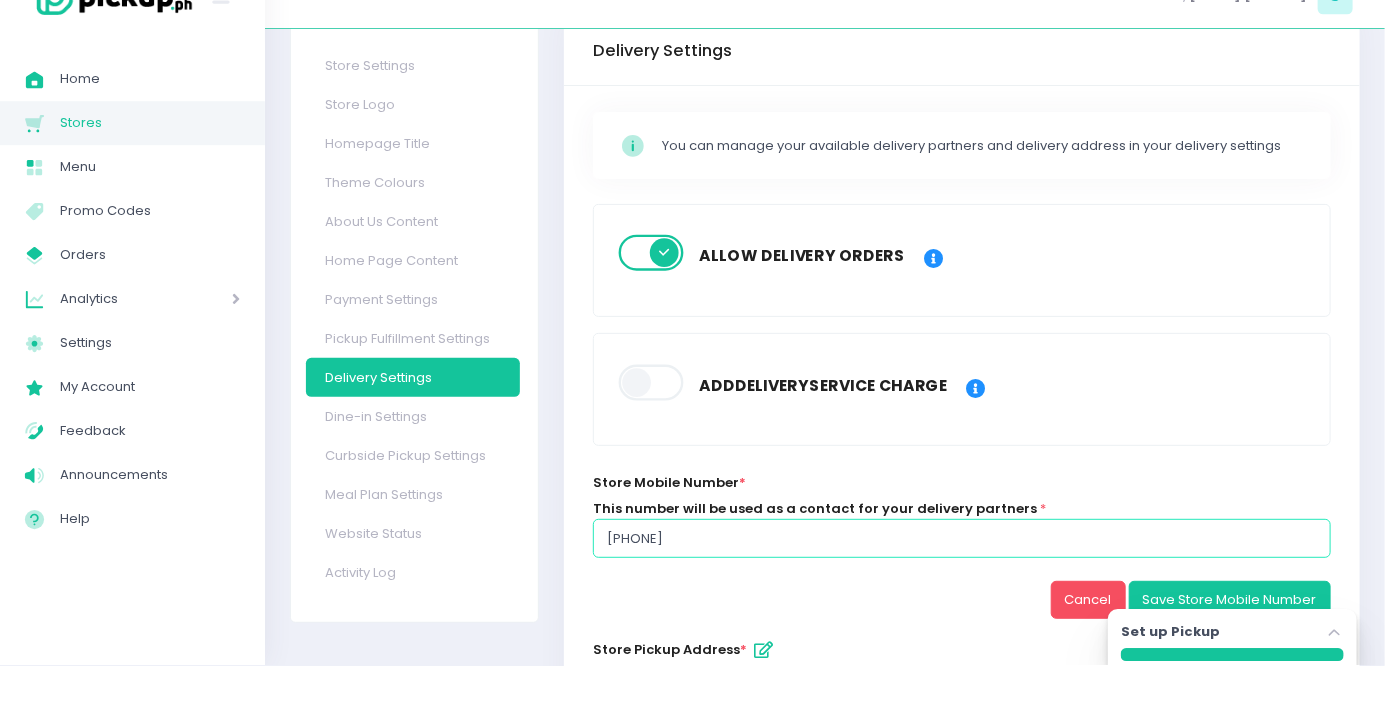 scroll, scrollTop: 156, scrollLeft: 0, axis: vertical 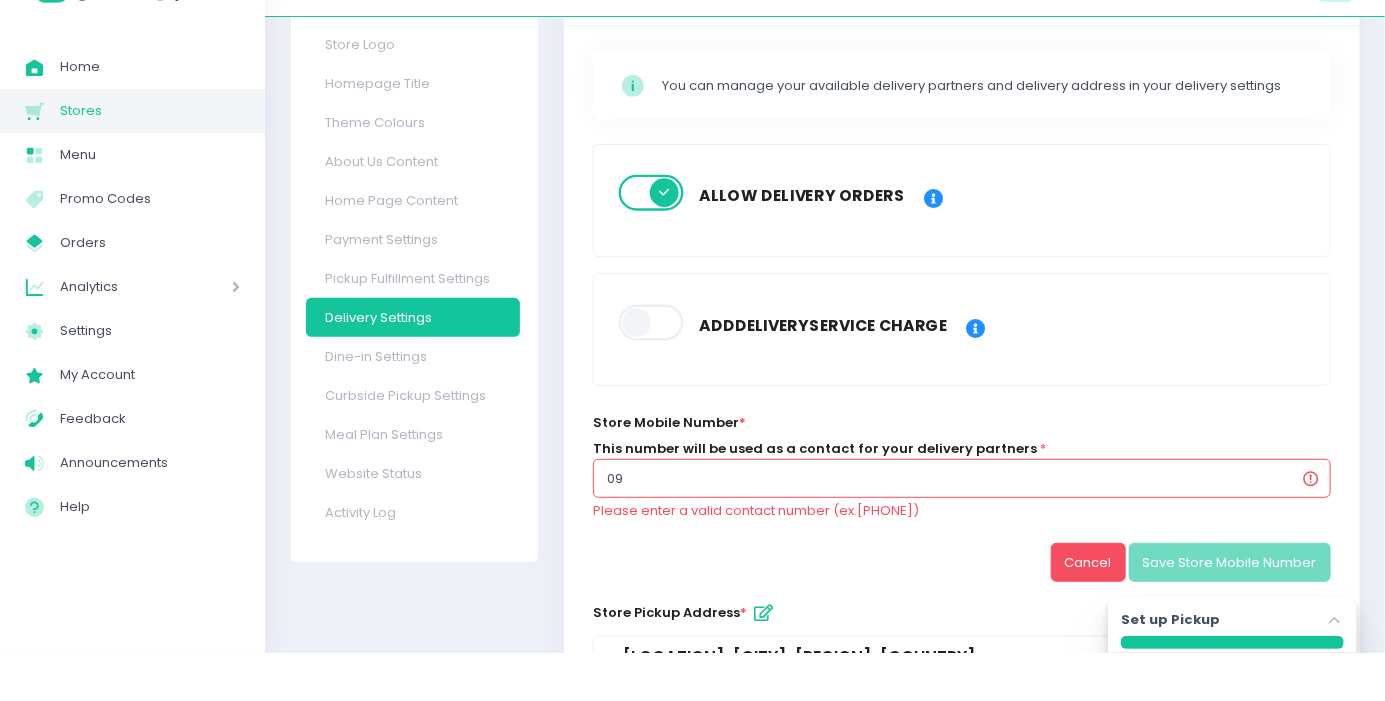 type on "0" 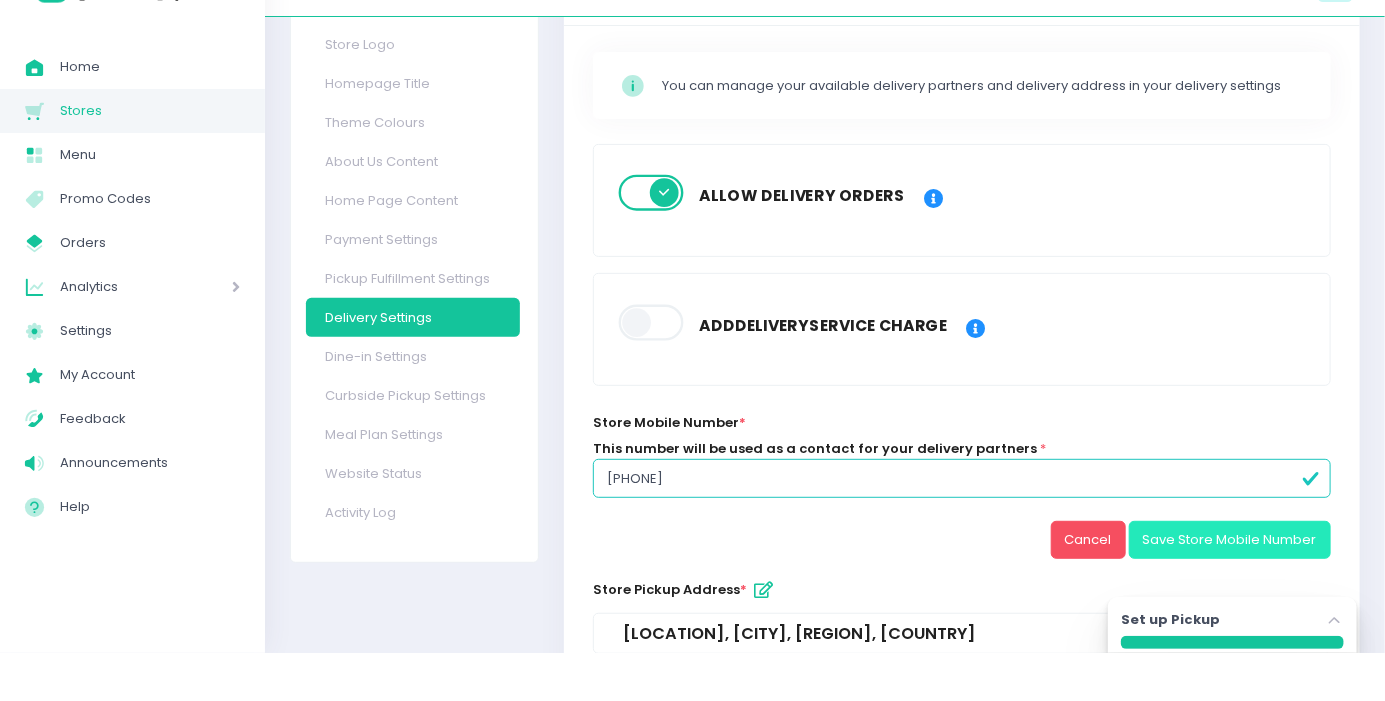 type on "[PHONE]" 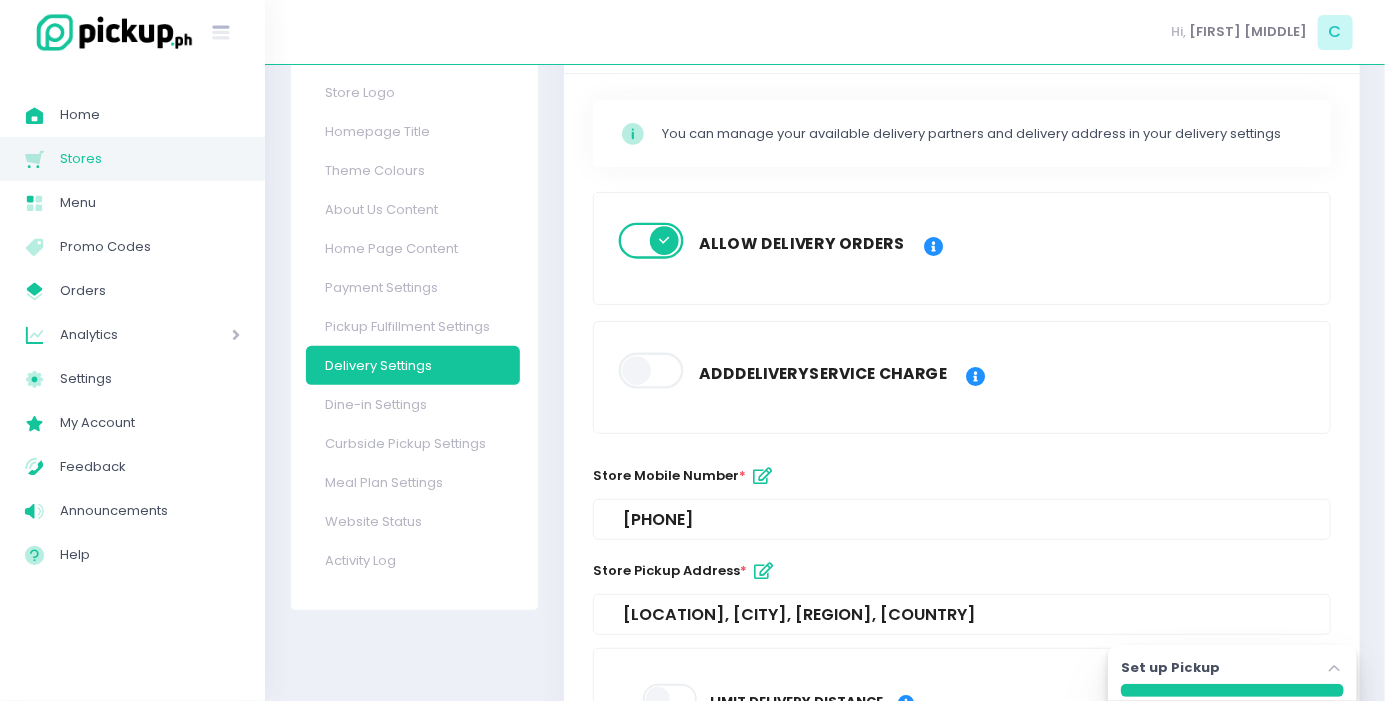 scroll, scrollTop: 0, scrollLeft: 0, axis: both 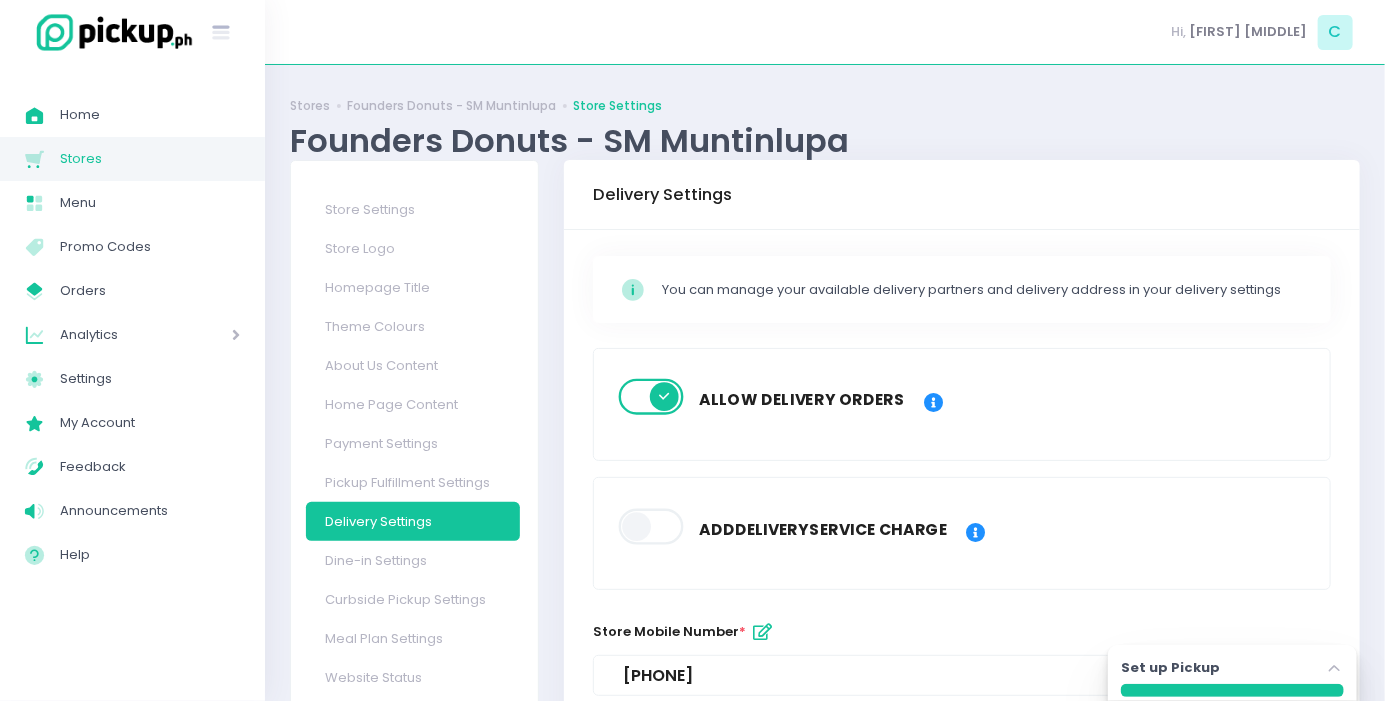 click on "Stores Founders Donuts - [LOCATION] Store Settings   Founders Donuts - [LOCATION]       Store Settings Store Logo Homepage Title Theme Colours About Us Content Home Page Content Payment Settings Pickup Fulfillment Settings Delivery Settings Dine-in Settings Curbside Pickup Settings Meal Plan Settings Website Status Activity Log Store Settings store name Founders Donuts - [LOCATION] Store URL foundersdonuts .pickup.ph / [LOCATION] store hours Store is open the whole week. Operation hours is from 10:00 AM to 09:00 PM. contact number [PHONE] pre order settings This store is accepting pre-orders 40 days in advance. prep time default settings Store will be notified 30 minutes before pickup time. tips Tips are enabled. off dates There are 20 day(s) marked as off dates. location [LOCATION], [REGION], [CITY], [COUNTRY] Address Pin     [LOCATION], [CITY], [REGION], [COUNTRY] Marketplace Settings API Clients No active API client." at bounding box center (825, 900) 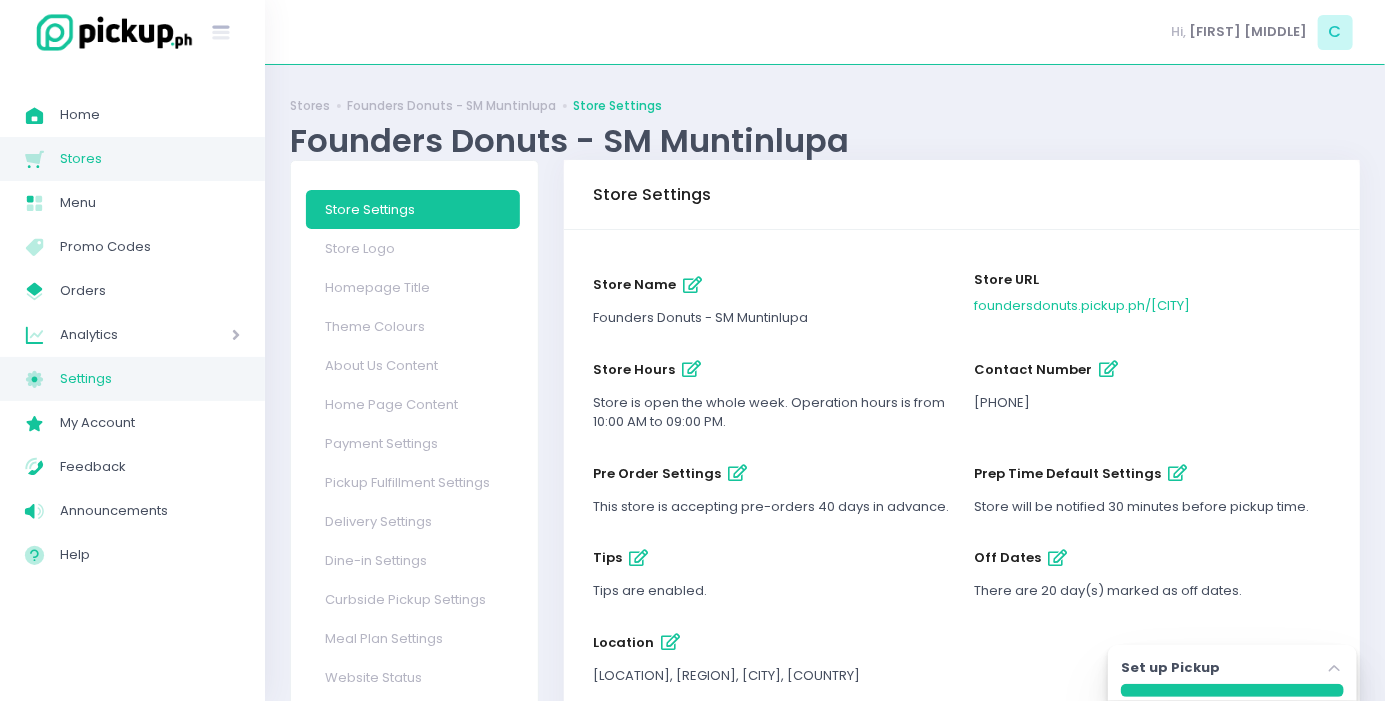 click on "Settings" at bounding box center [150, 379] 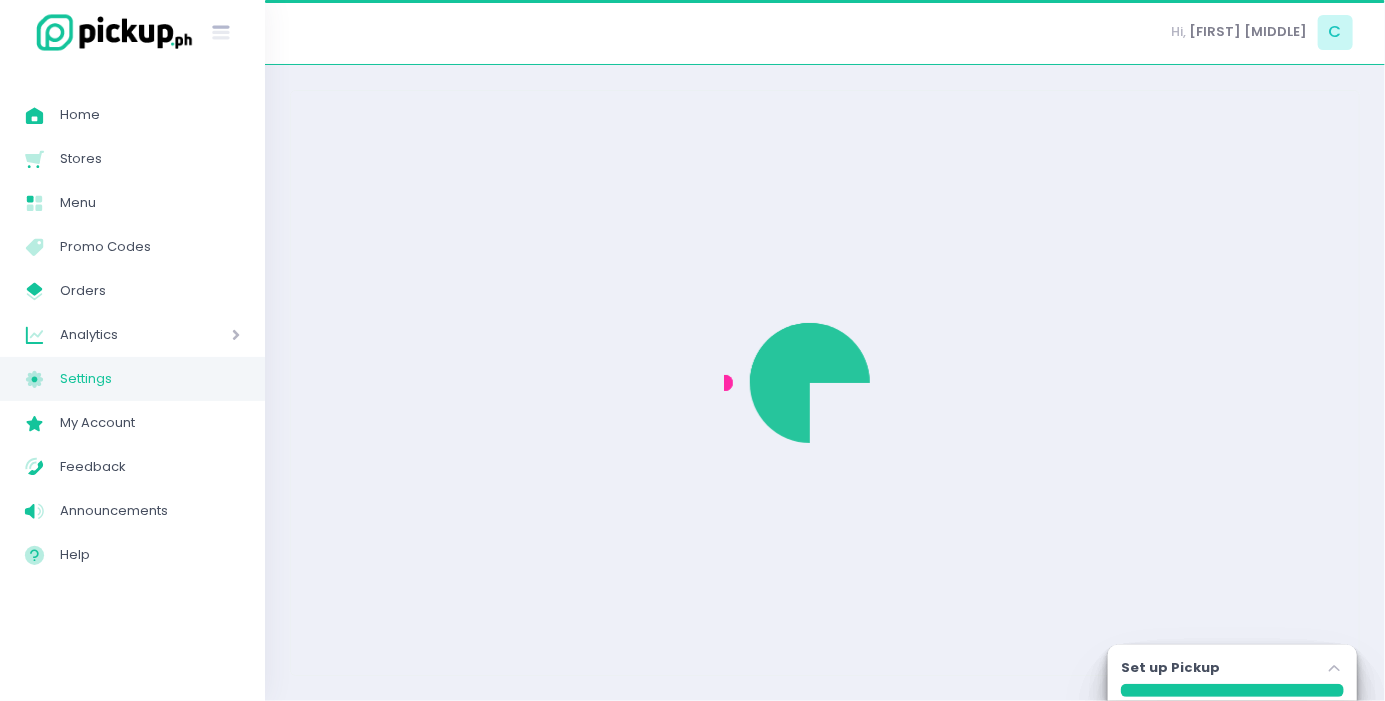 select on "active" 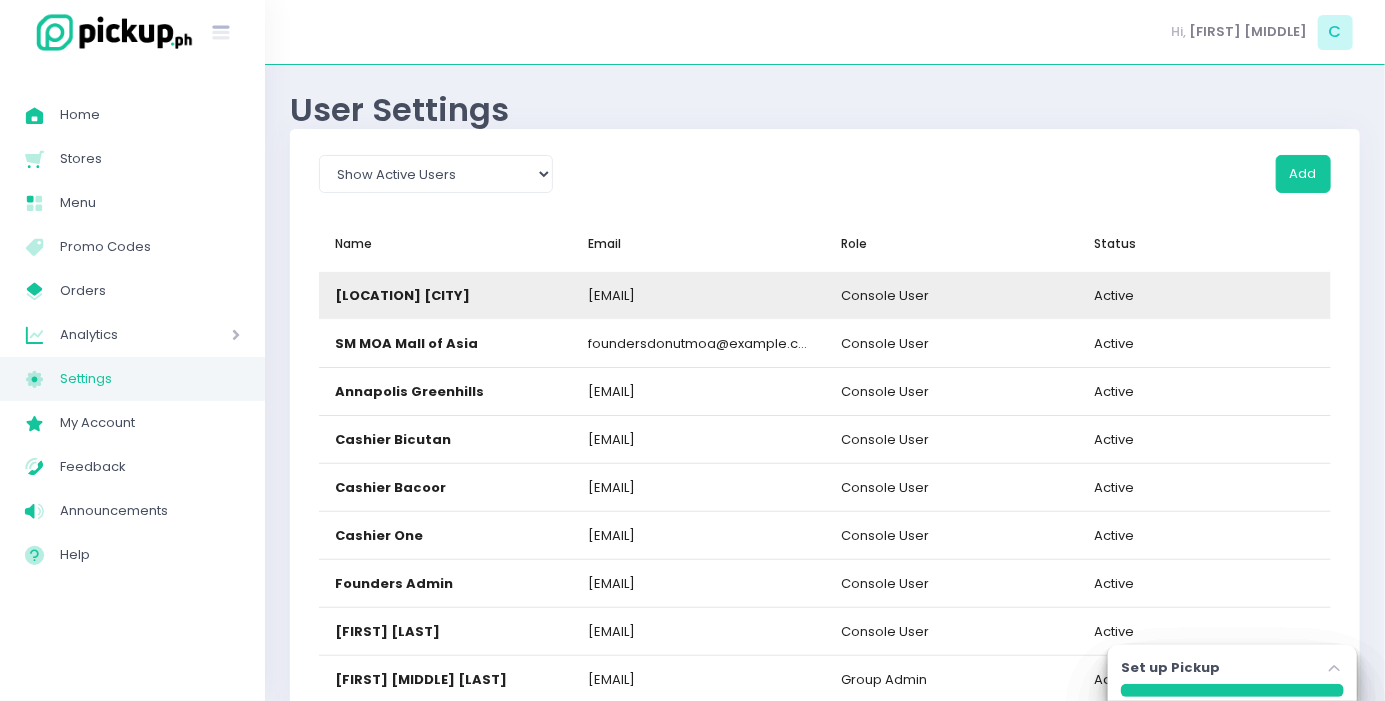 click on "[EMAIL]" at bounding box center [611, 296] 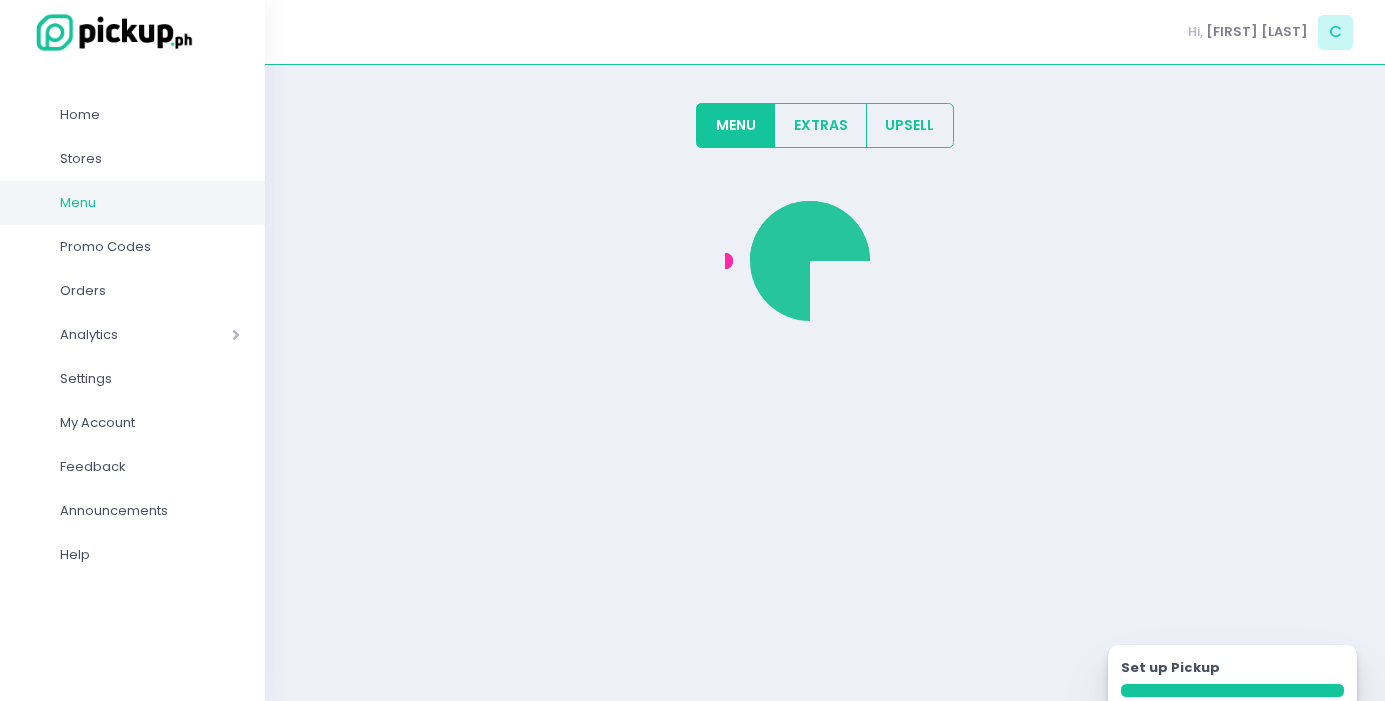 scroll, scrollTop: 0, scrollLeft: 0, axis: both 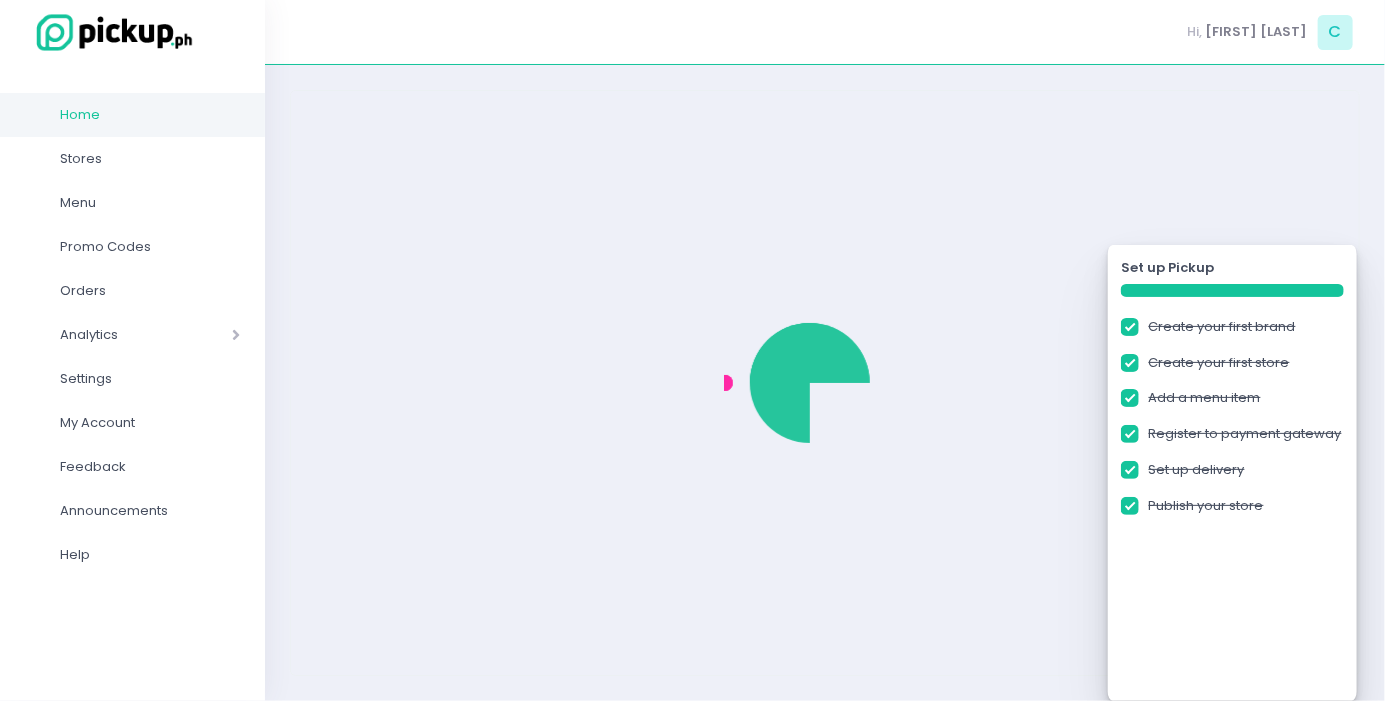 checkbox on "true" 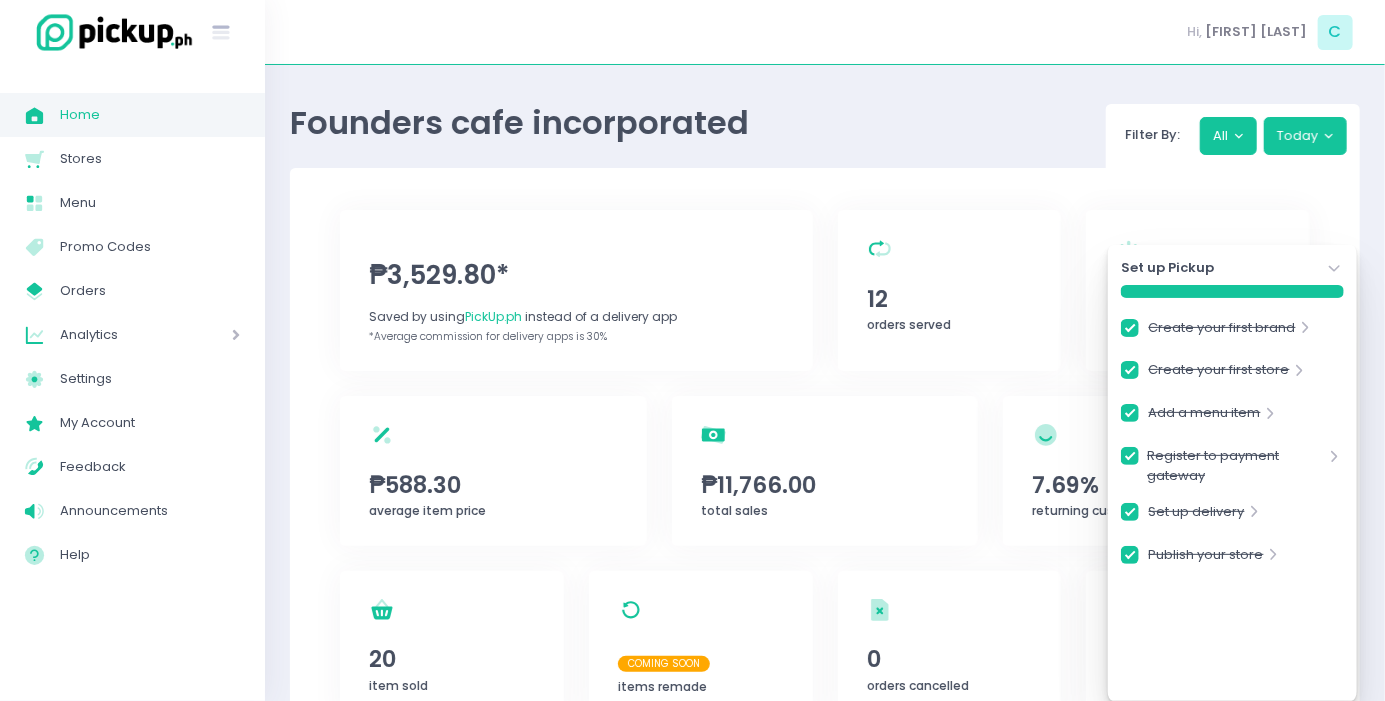 click on "Stockholm-icons / Navigation / Angle-down Created with Sketch." 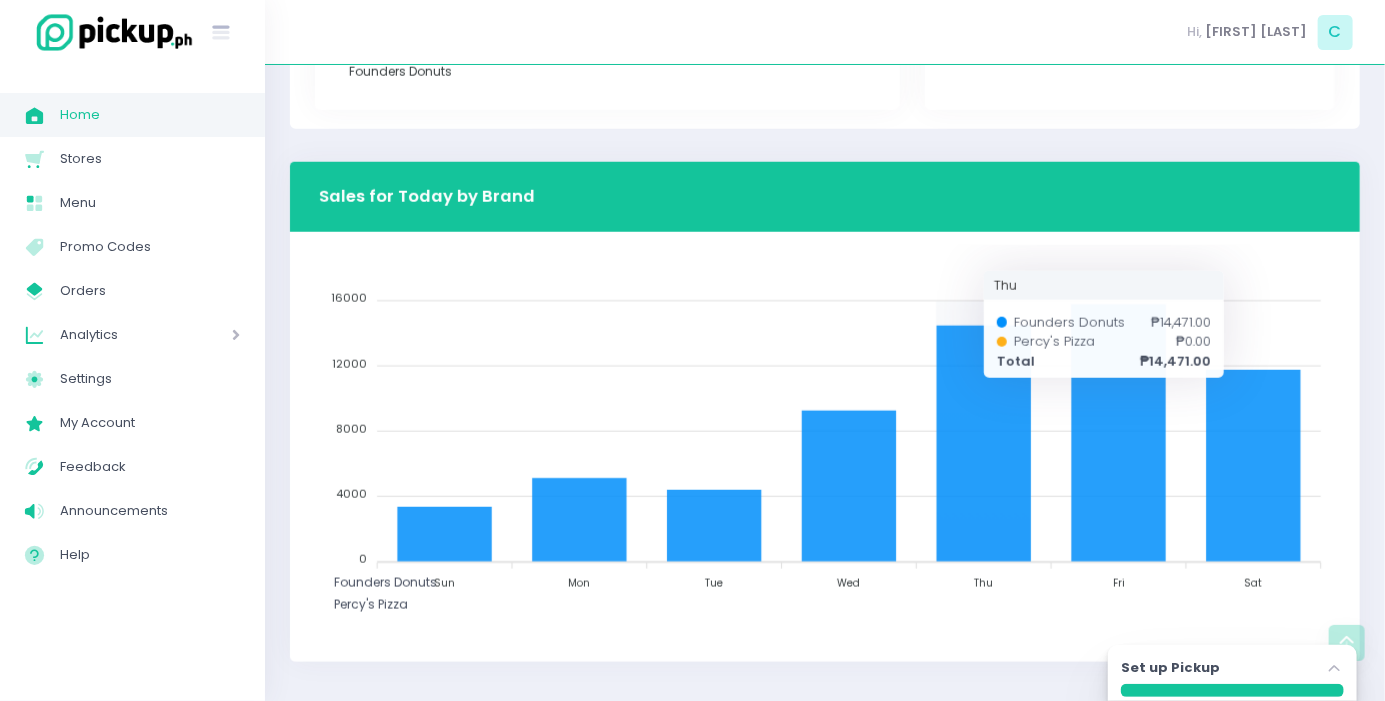 scroll, scrollTop: 997, scrollLeft: 0, axis: vertical 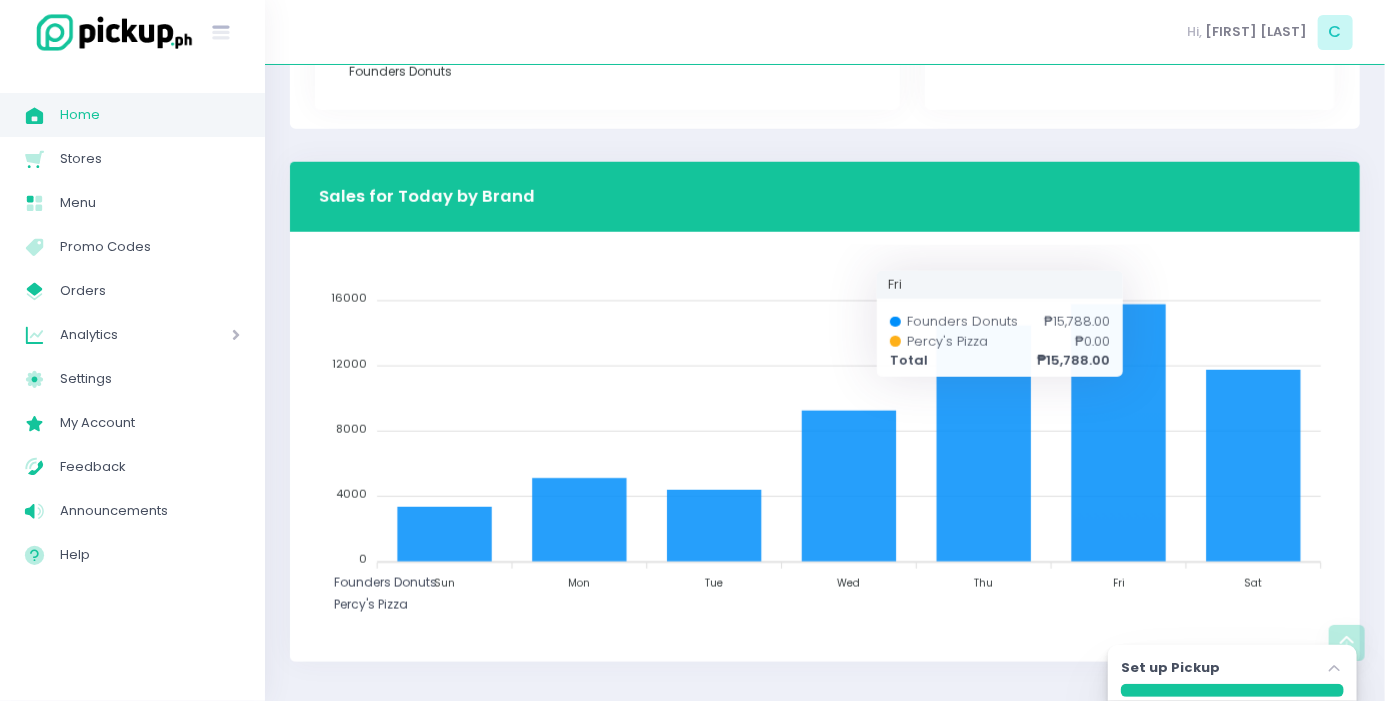 click 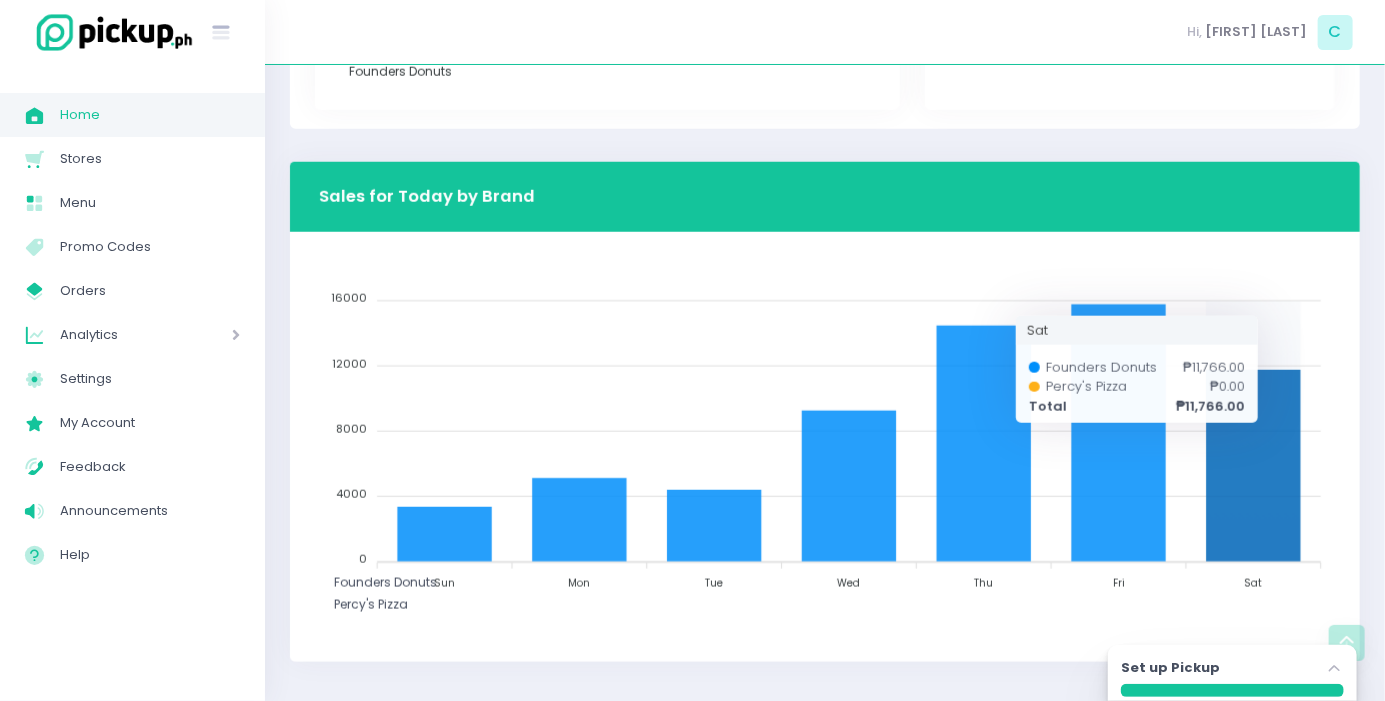 click 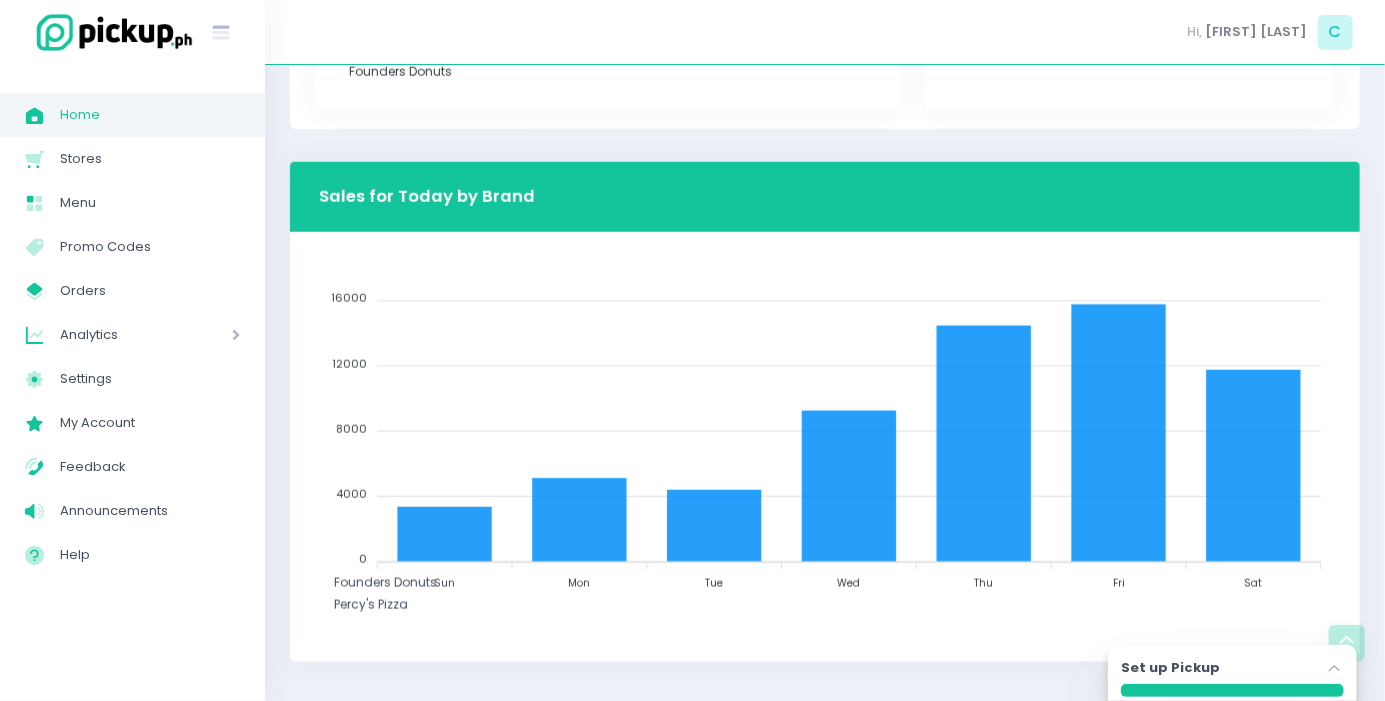 click 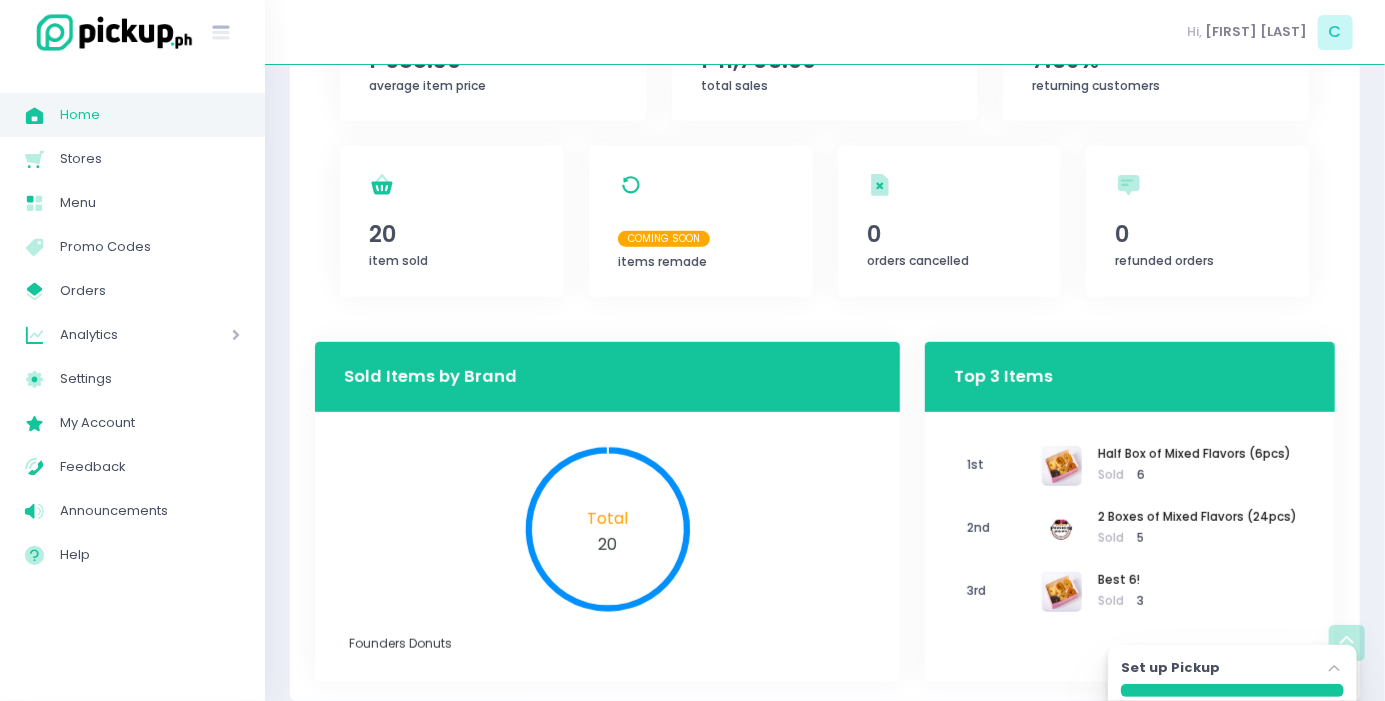 scroll, scrollTop: 0, scrollLeft: 0, axis: both 